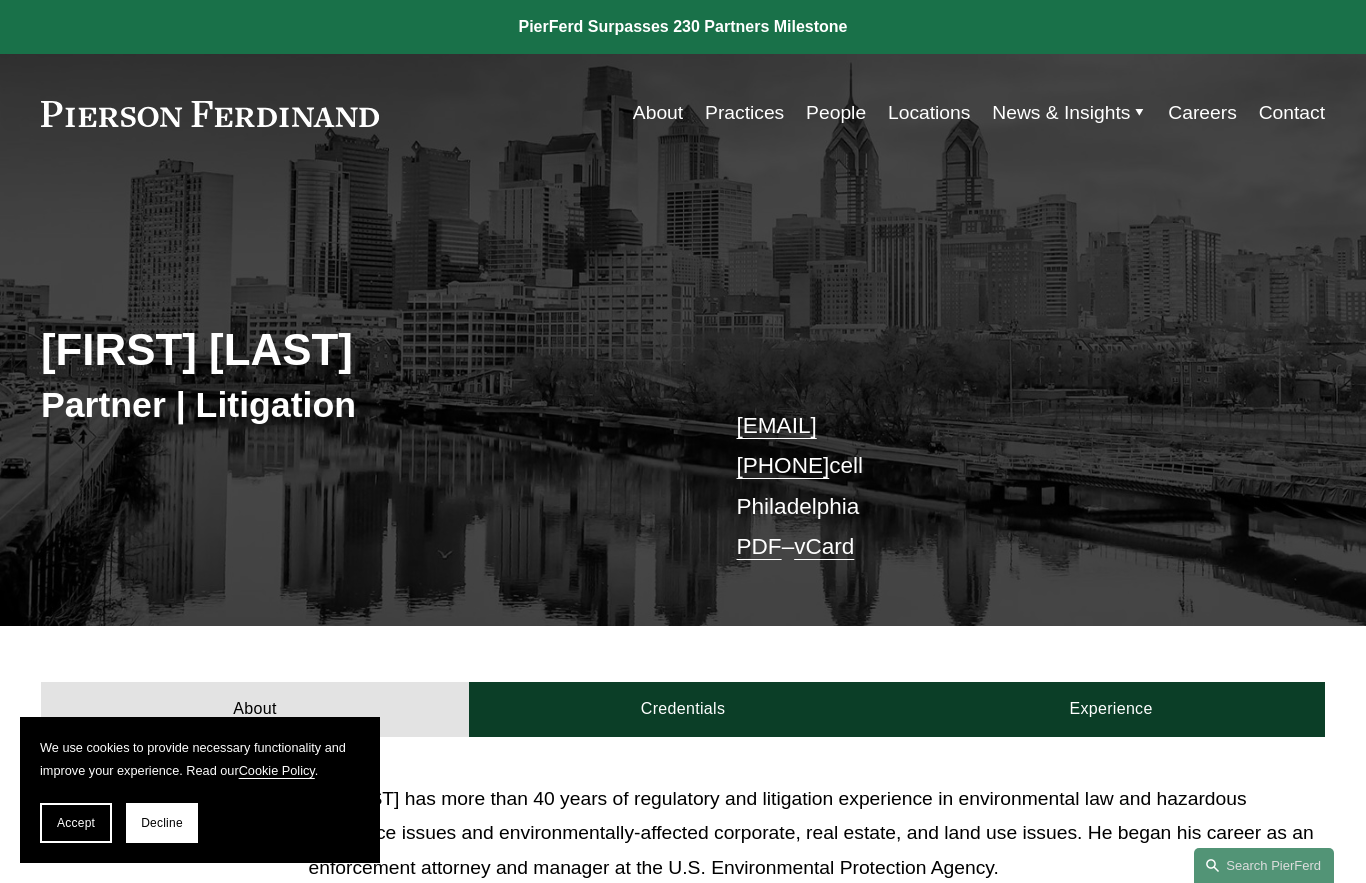 scroll, scrollTop: 0, scrollLeft: 0, axis: both 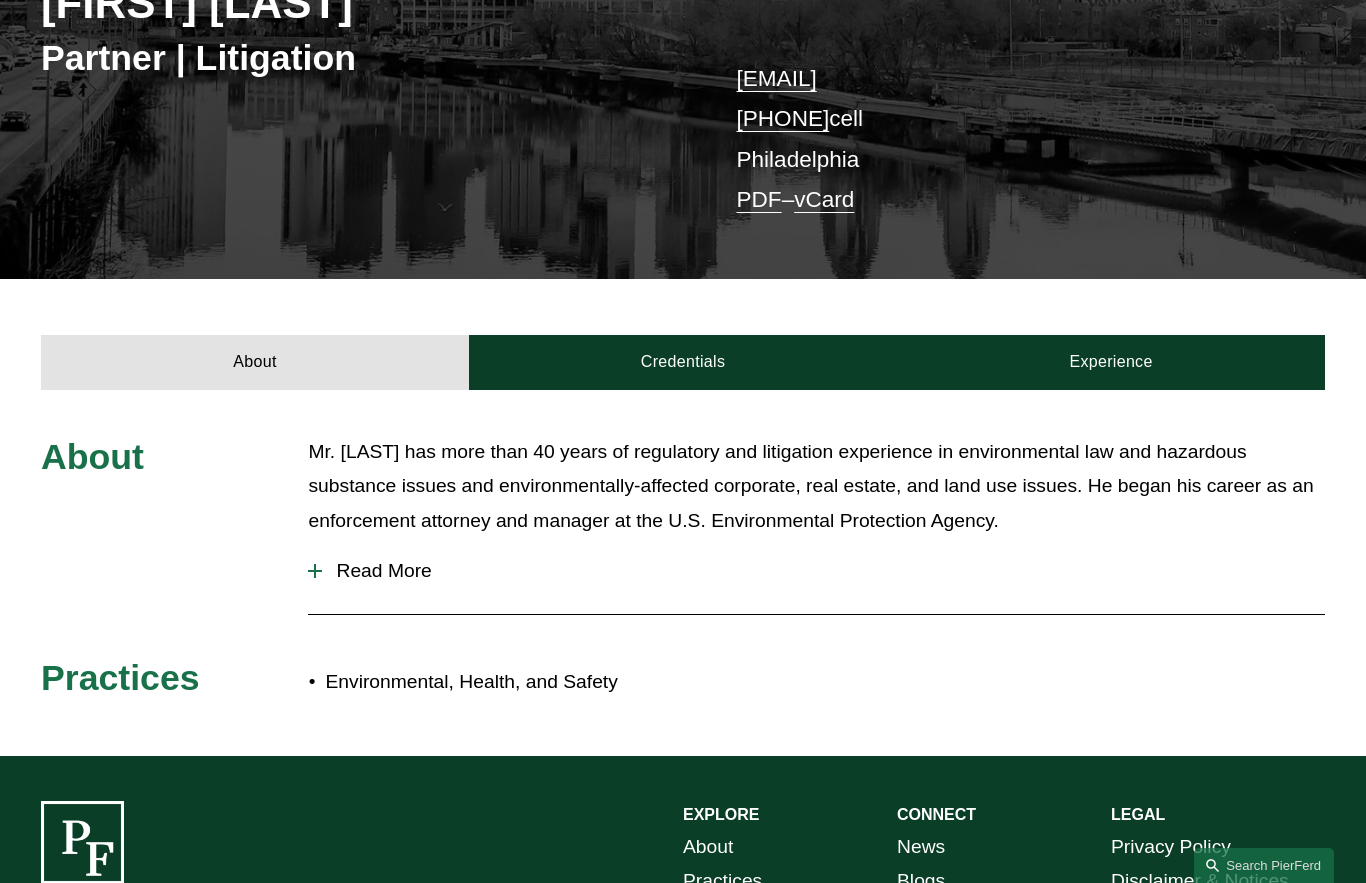 click on "Read More" at bounding box center [816, 571] 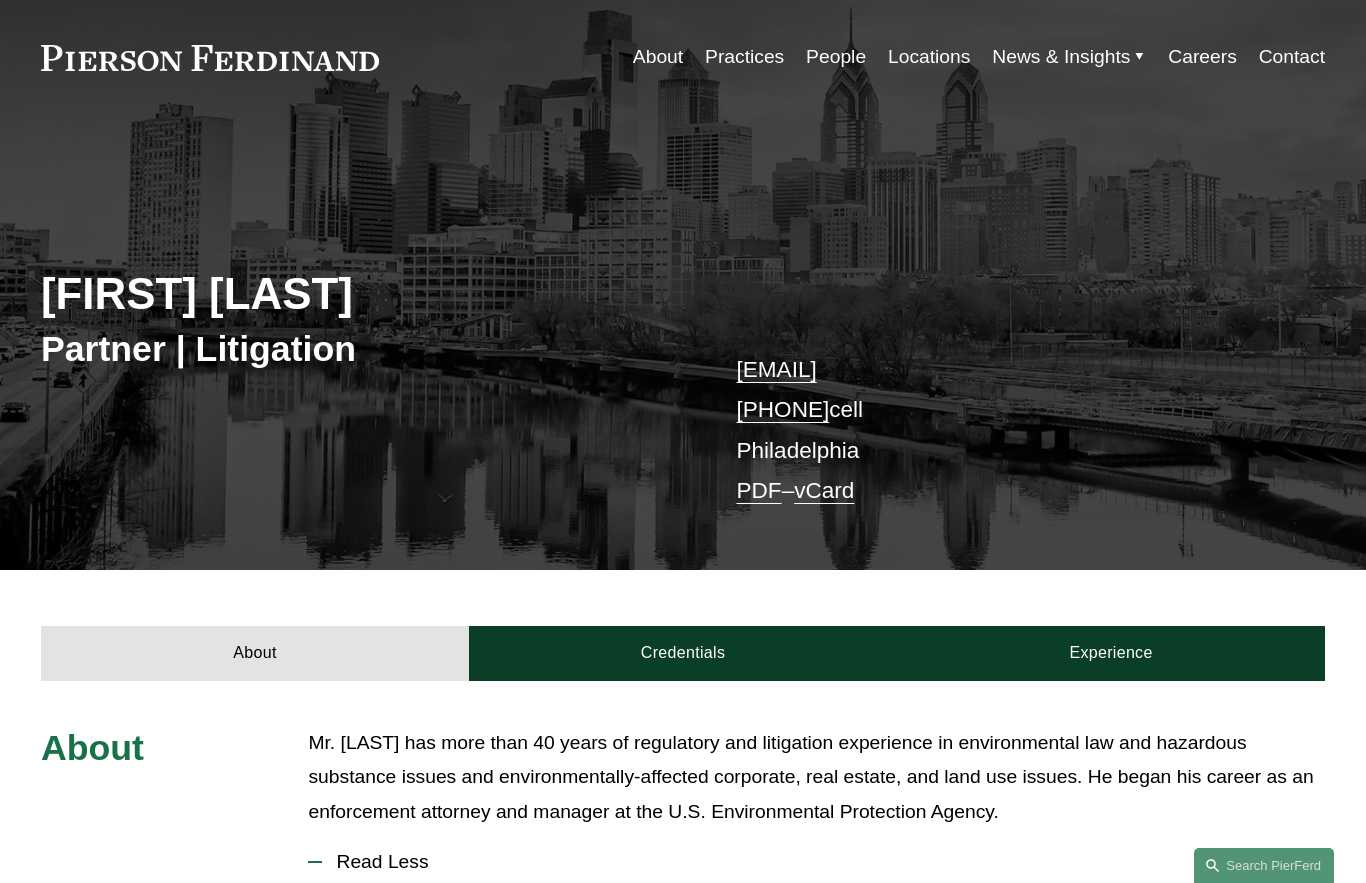 scroll, scrollTop: 55, scrollLeft: 0, axis: vertical 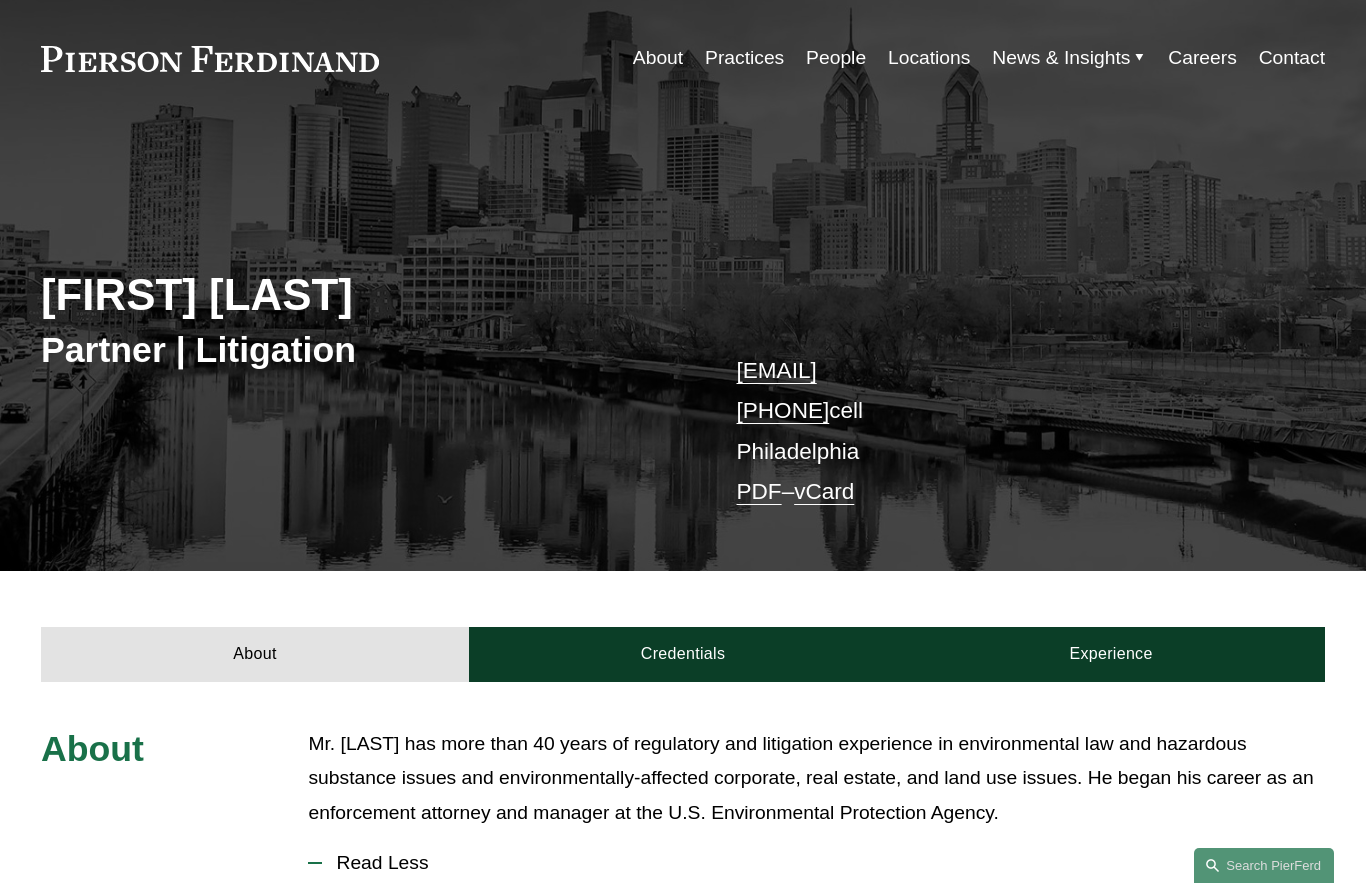 click on "Credentials" at bounding box center [683, 654] 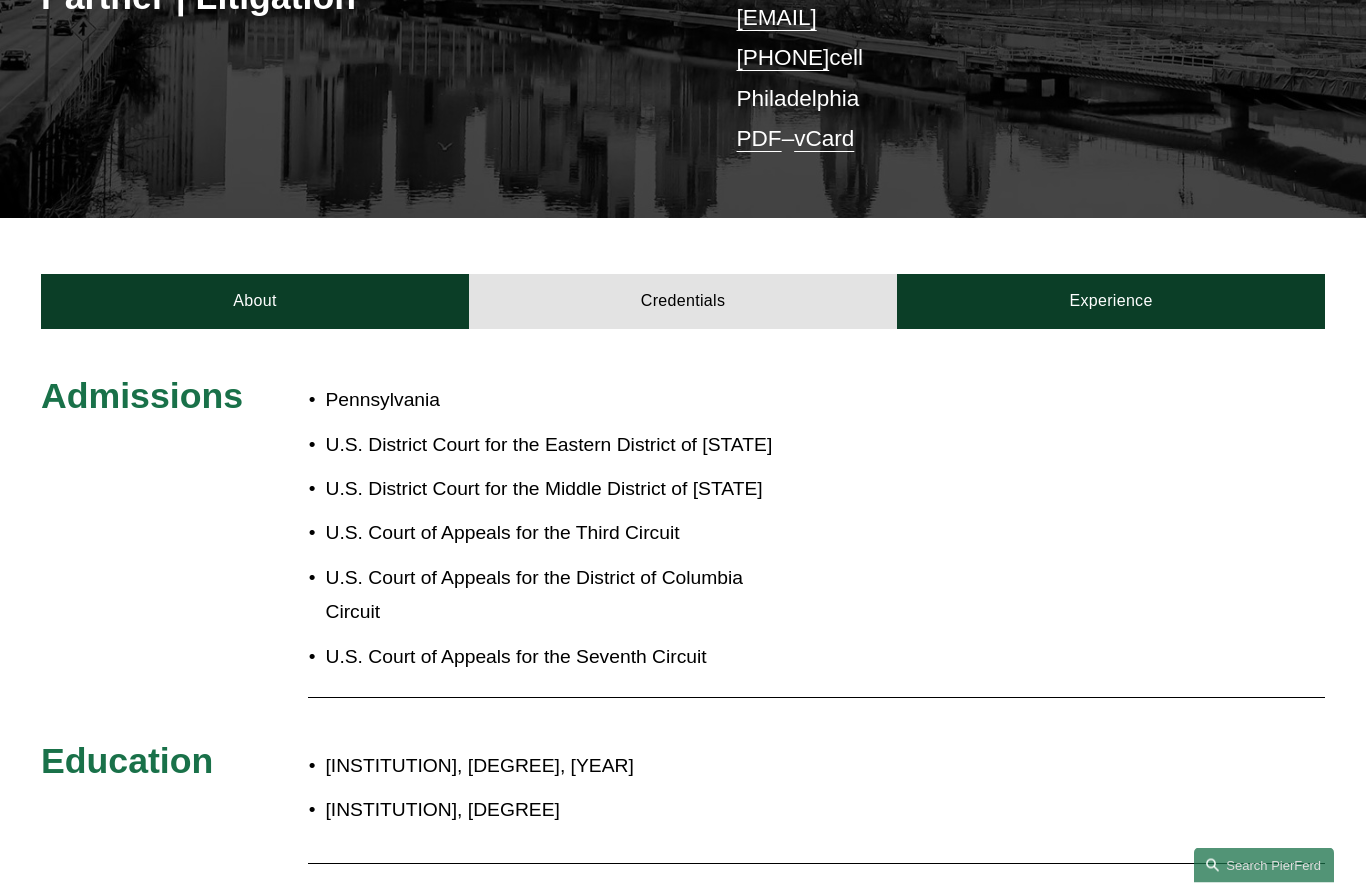 scroll, scrollTop: 409, scrollLeft: 0, axis: vertical 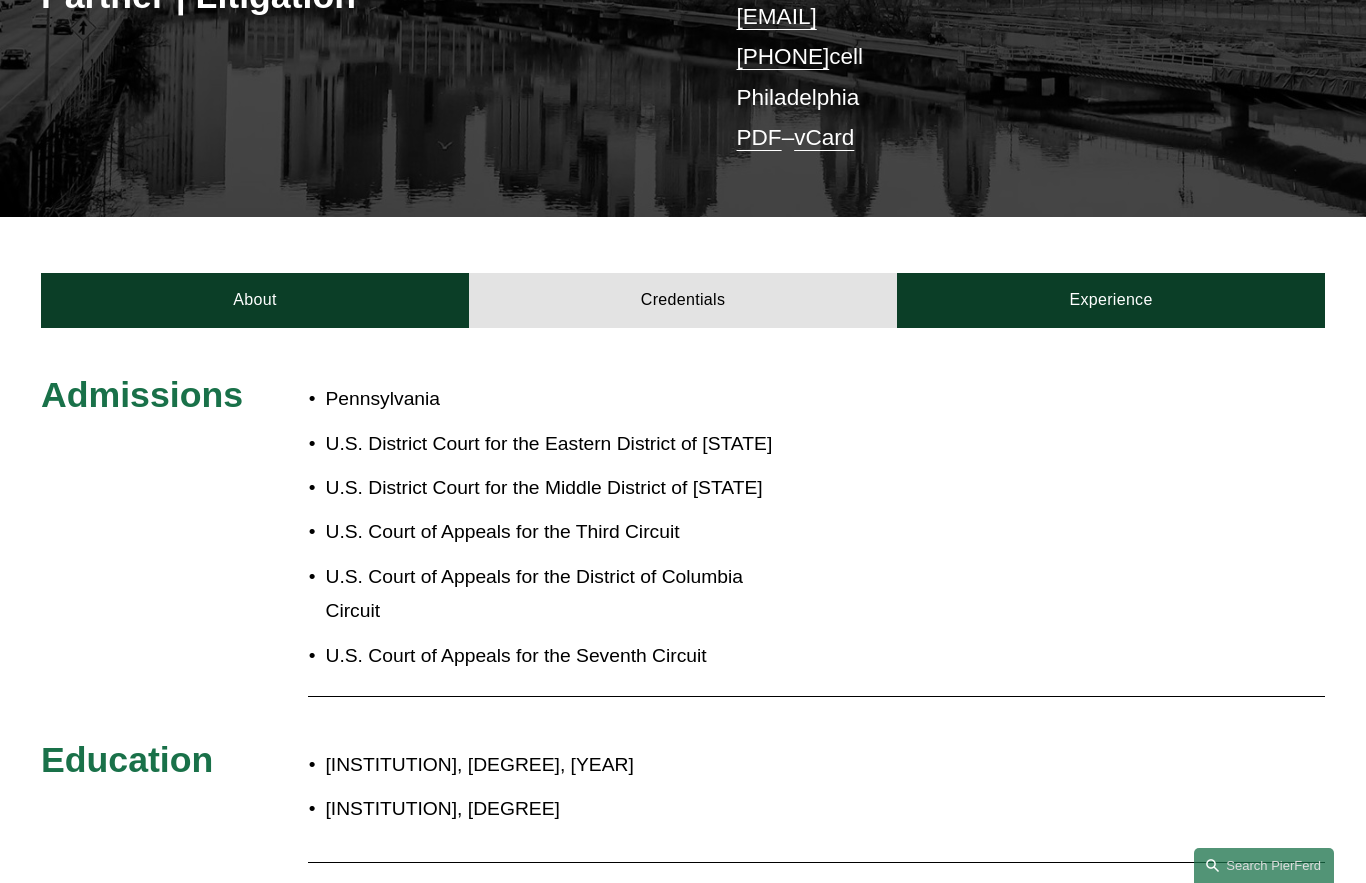 click on "Experience" at bounding box center [1111, 300] 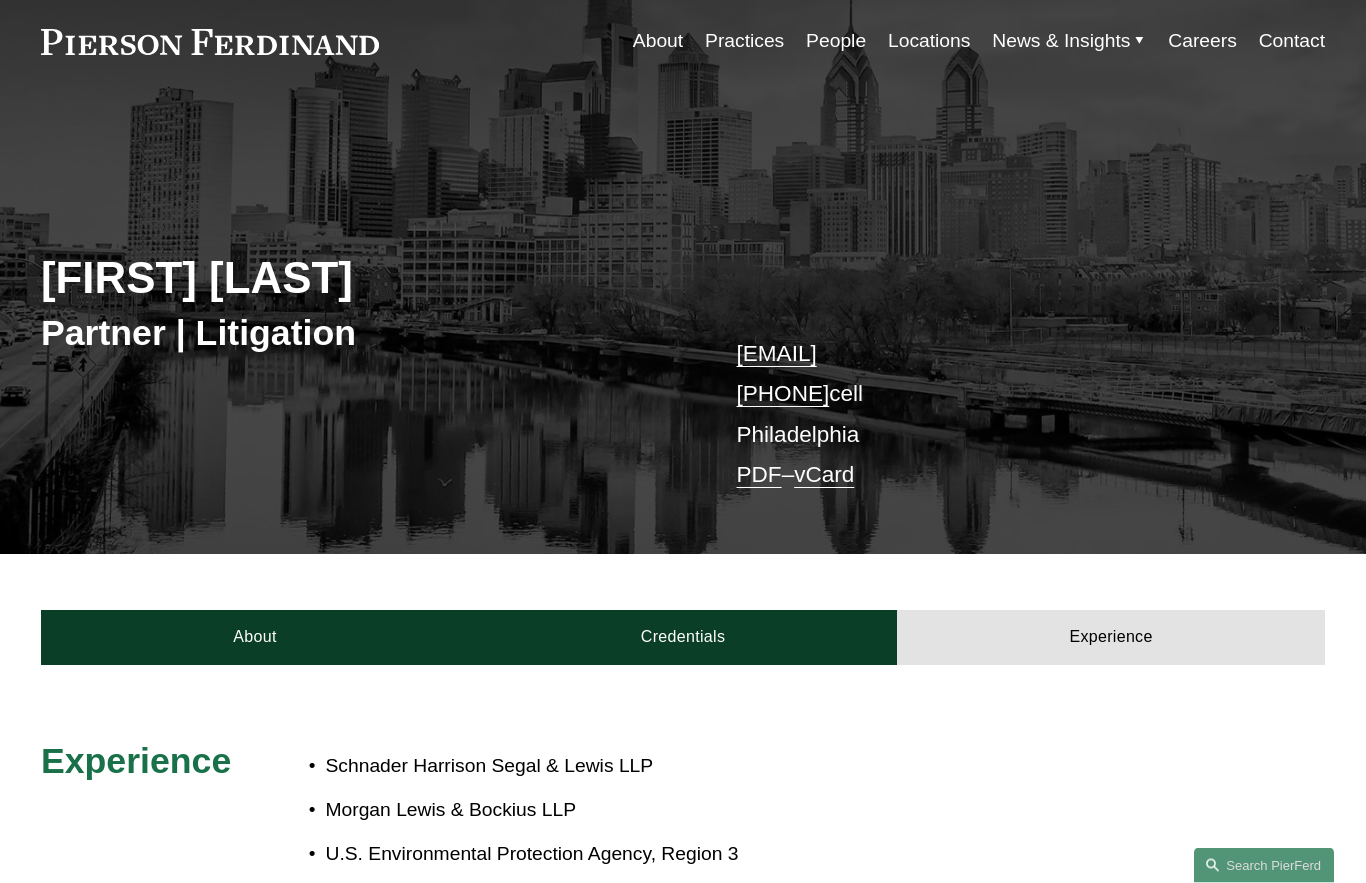 scroll, scrollTop: 0, scrollLeft: 0, axis: both 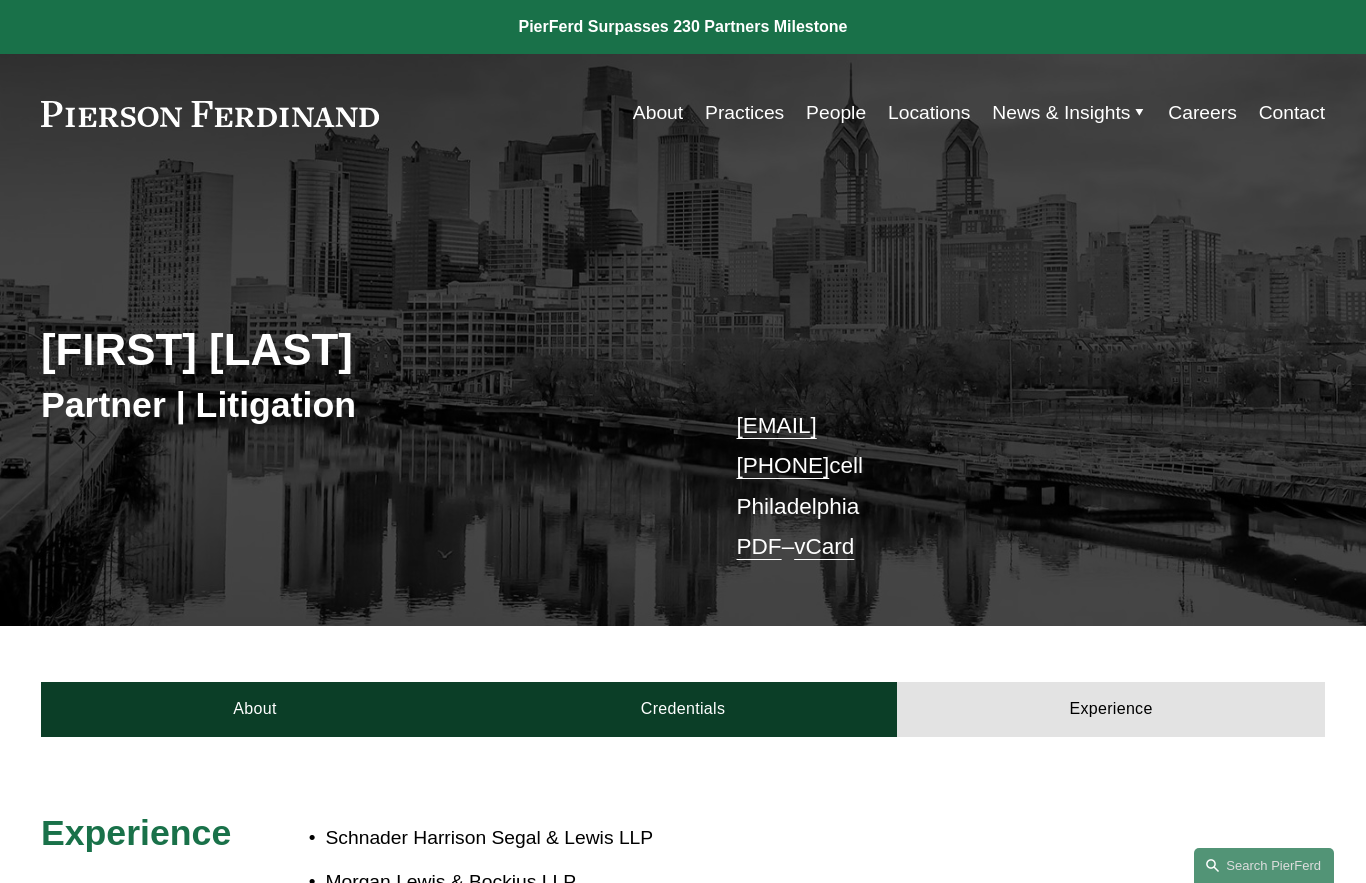 click on "About" at bounding box center [658, 113] 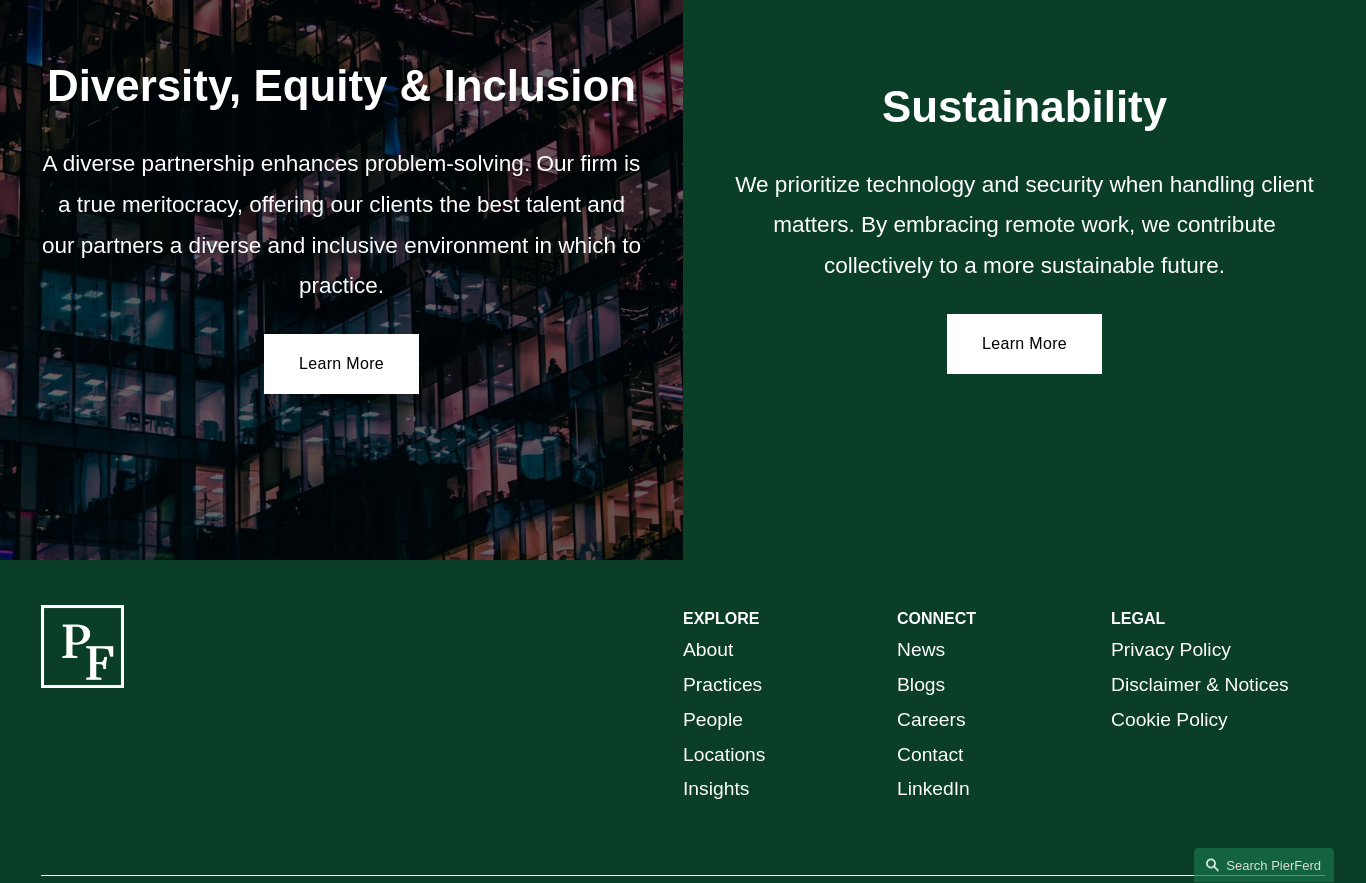 scroll, scrollTop: 3215, scrollLeft: 0, axis: vertical 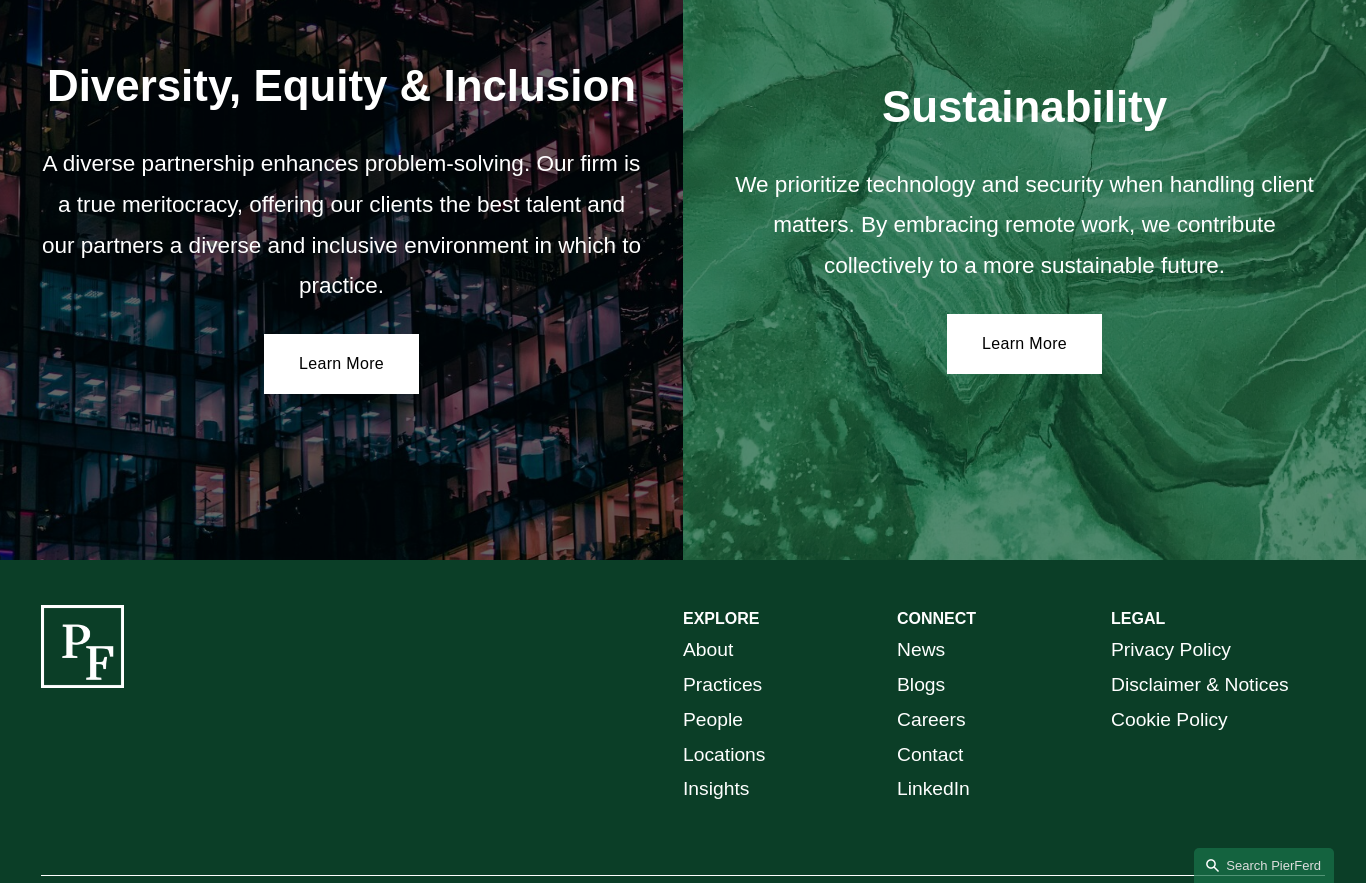 click on "Locations" at bounding box center [724, 755] 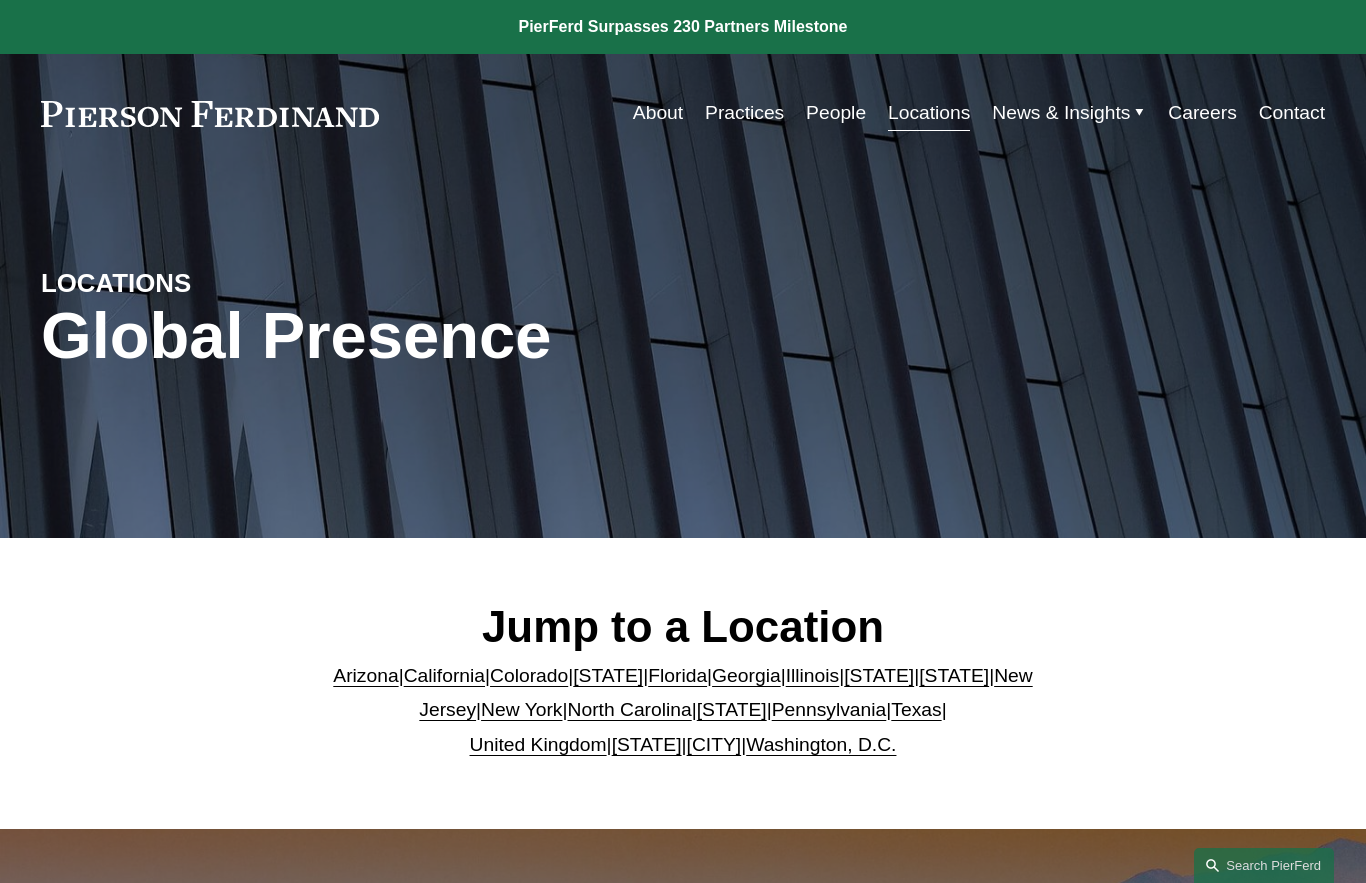 scroll, scrollTop: 0, scrollLeft: 0, axis: both 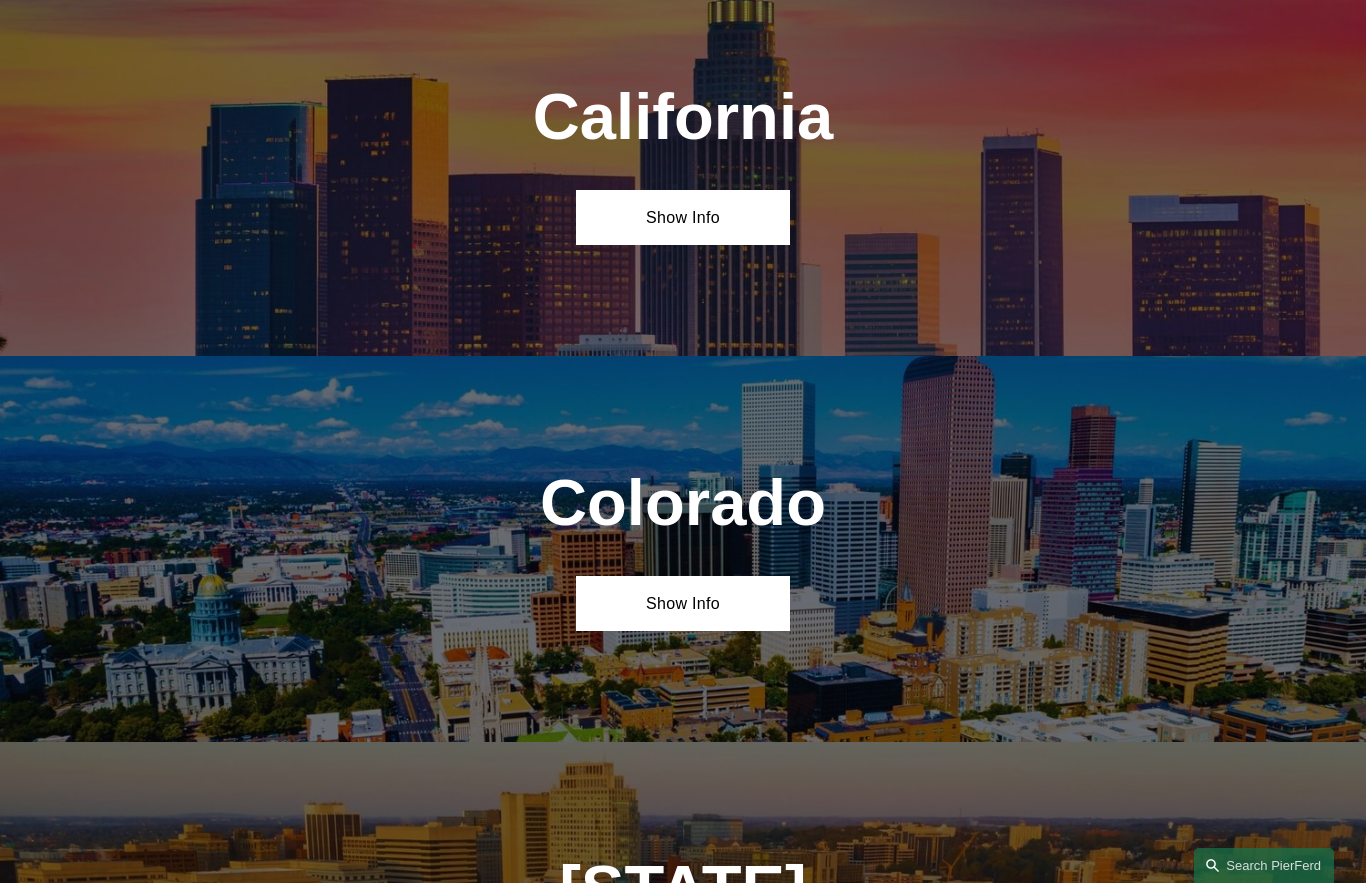 click on "Show Info" at bounding box center (683, 217) 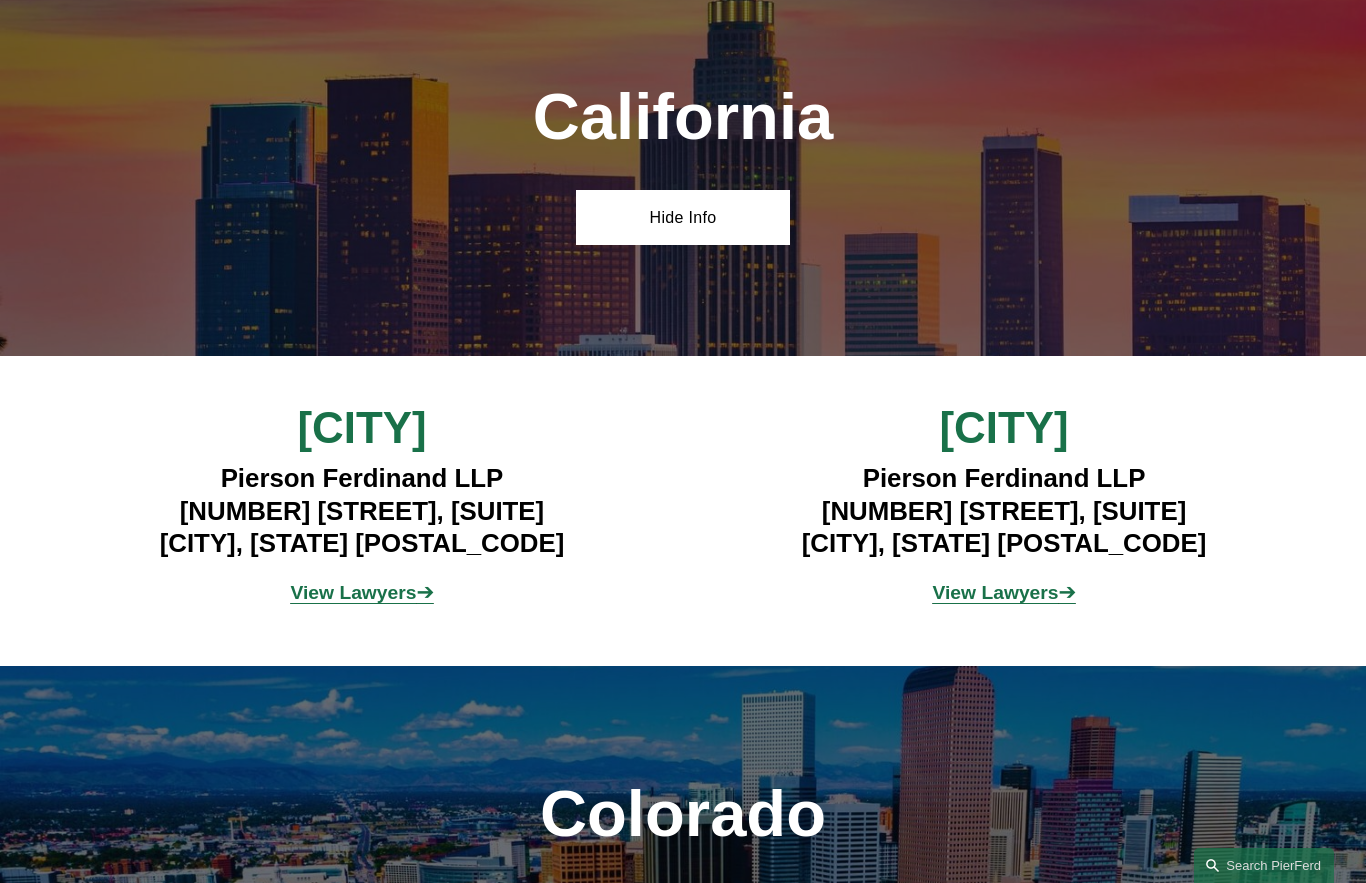 click on "View Lawyers" at bounding box center (996, 592) 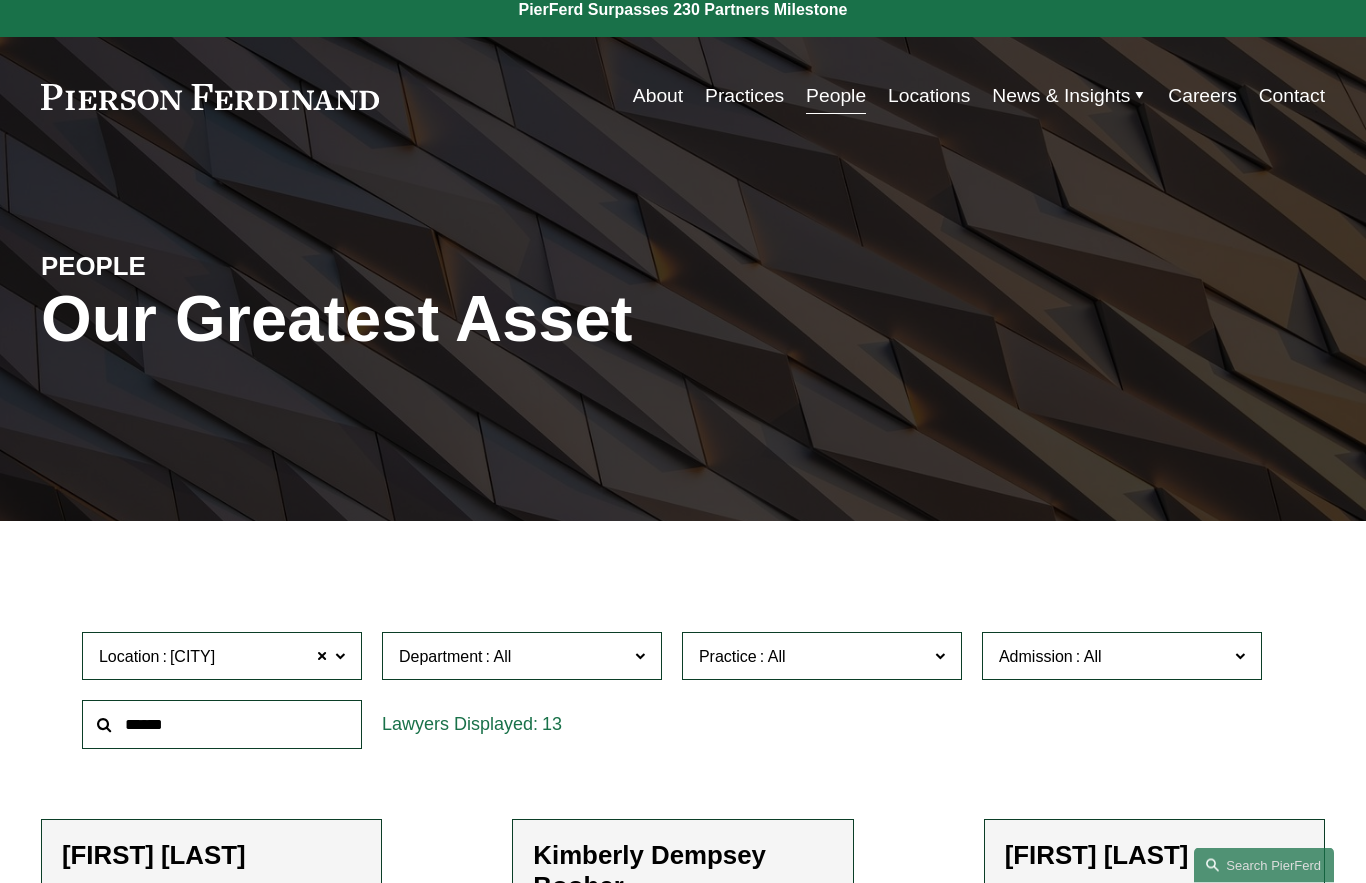 scroll, scrollTop: 0, scrollLeft: 0, axis: both 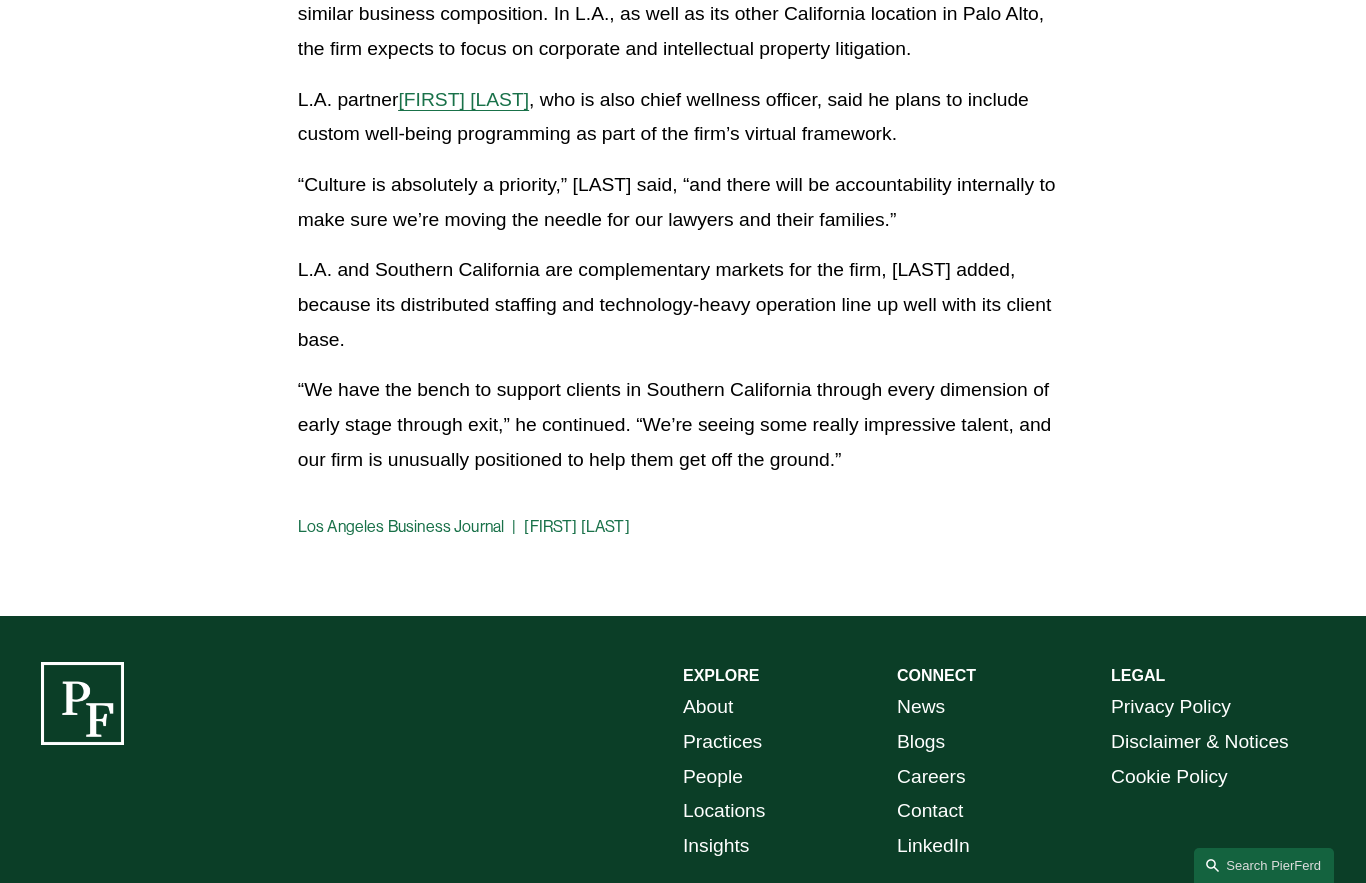 click on "Locations" at bounding box center (724, 811) 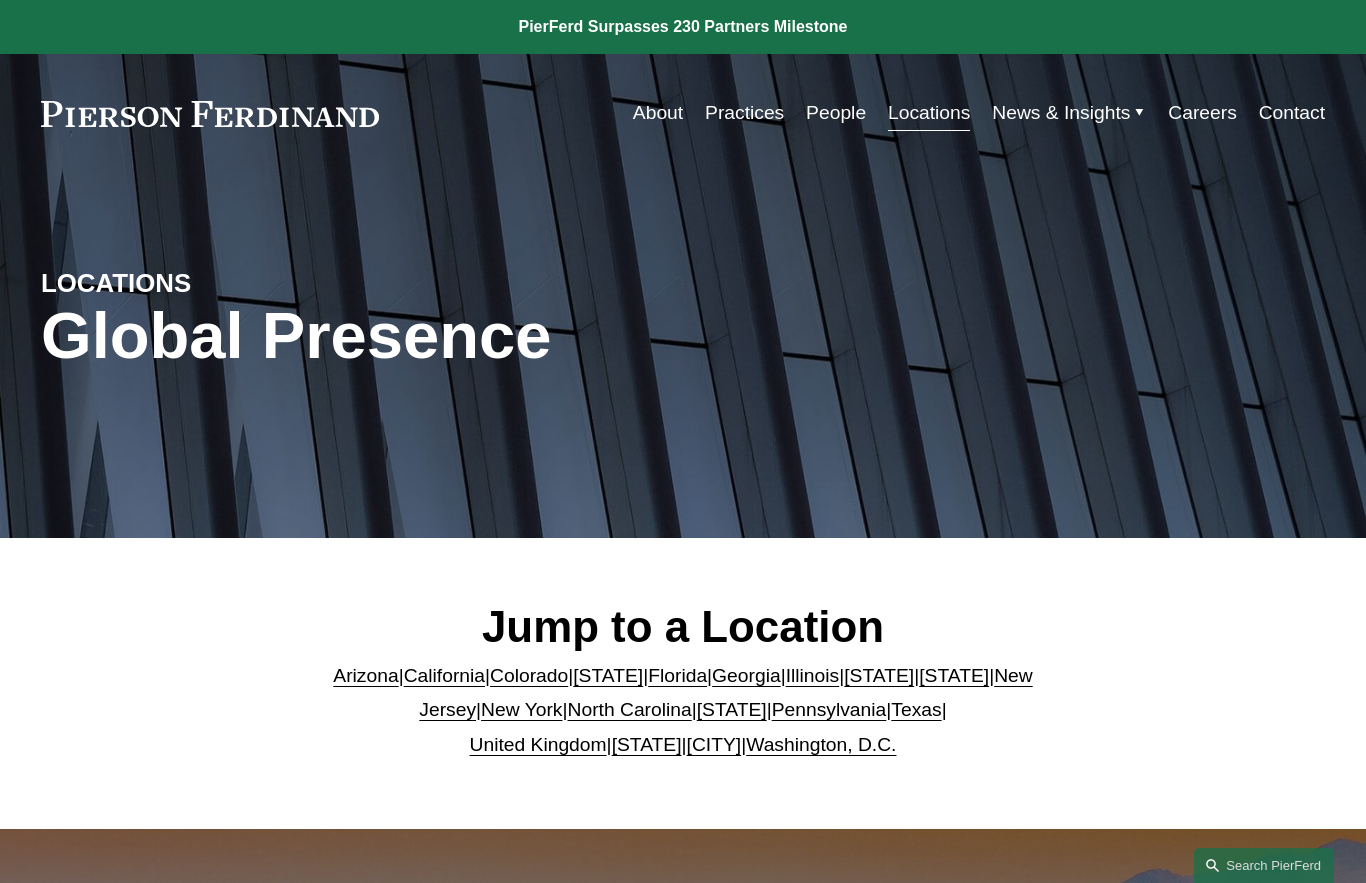 scroll, scrollTop: 0, scrollLeft: 0, axis: both 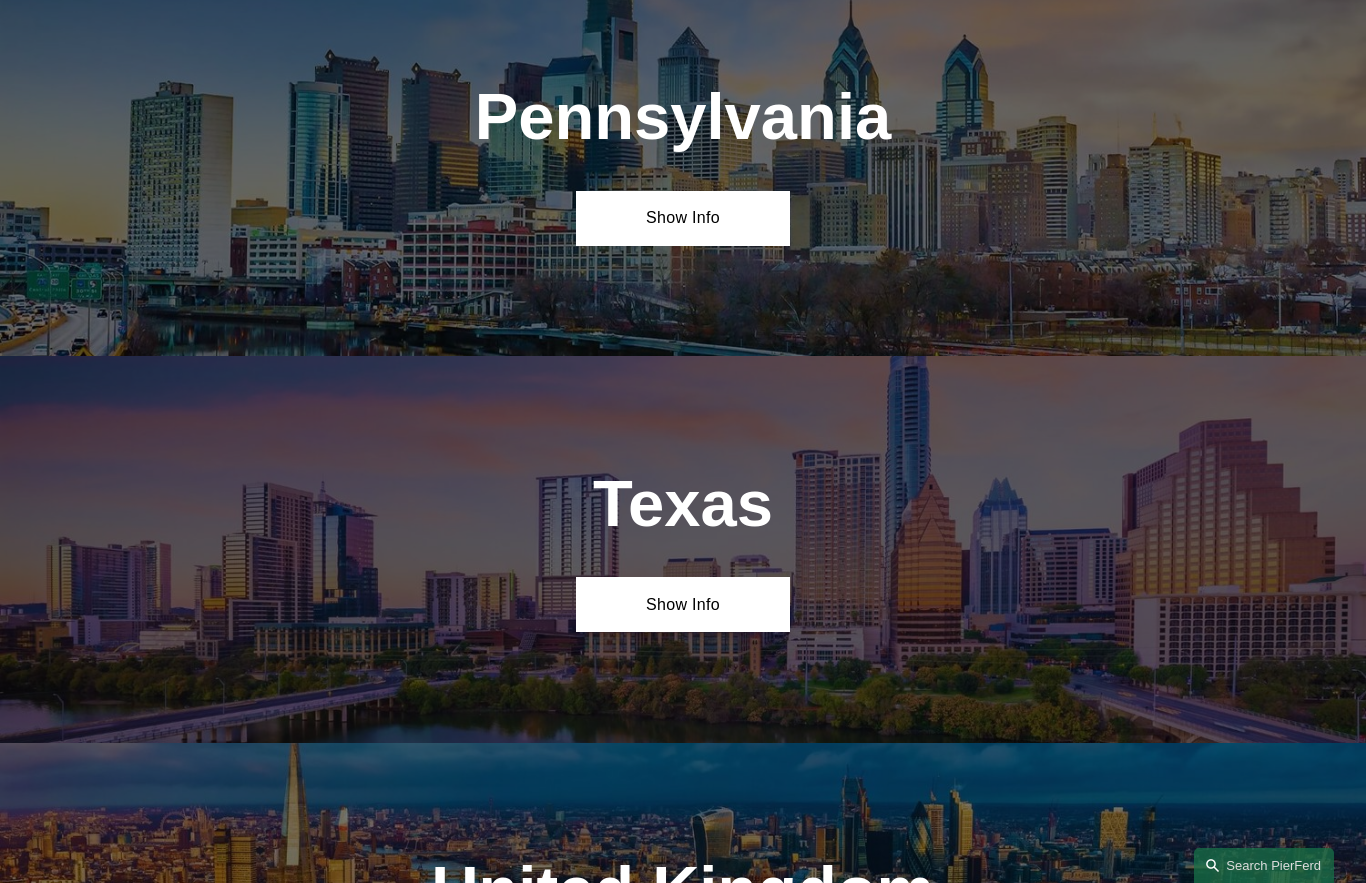 click on "Show Info" at bounding box center [683, 218] 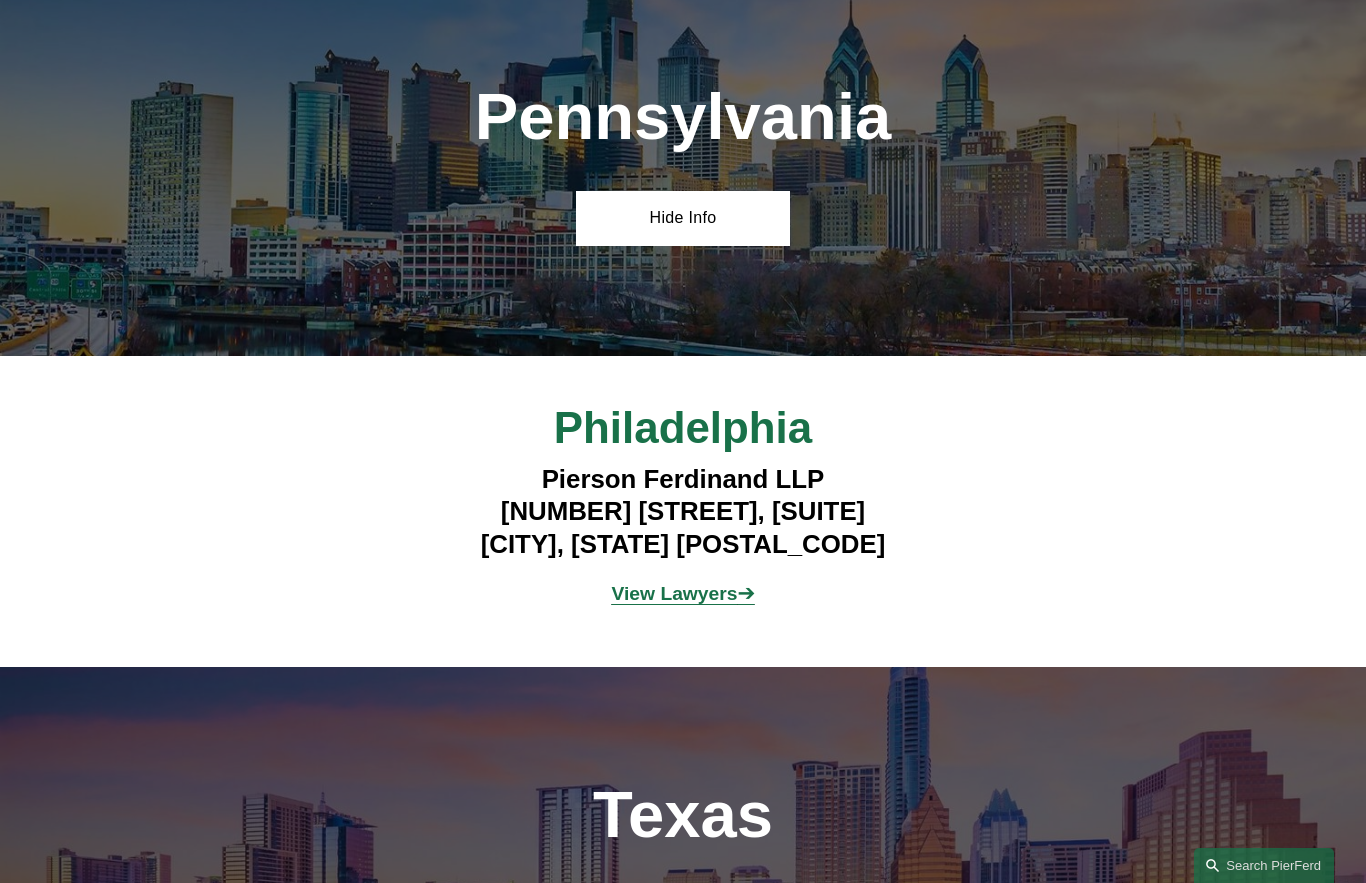 click on "View Lawyers" at bounding box center (674, 593) 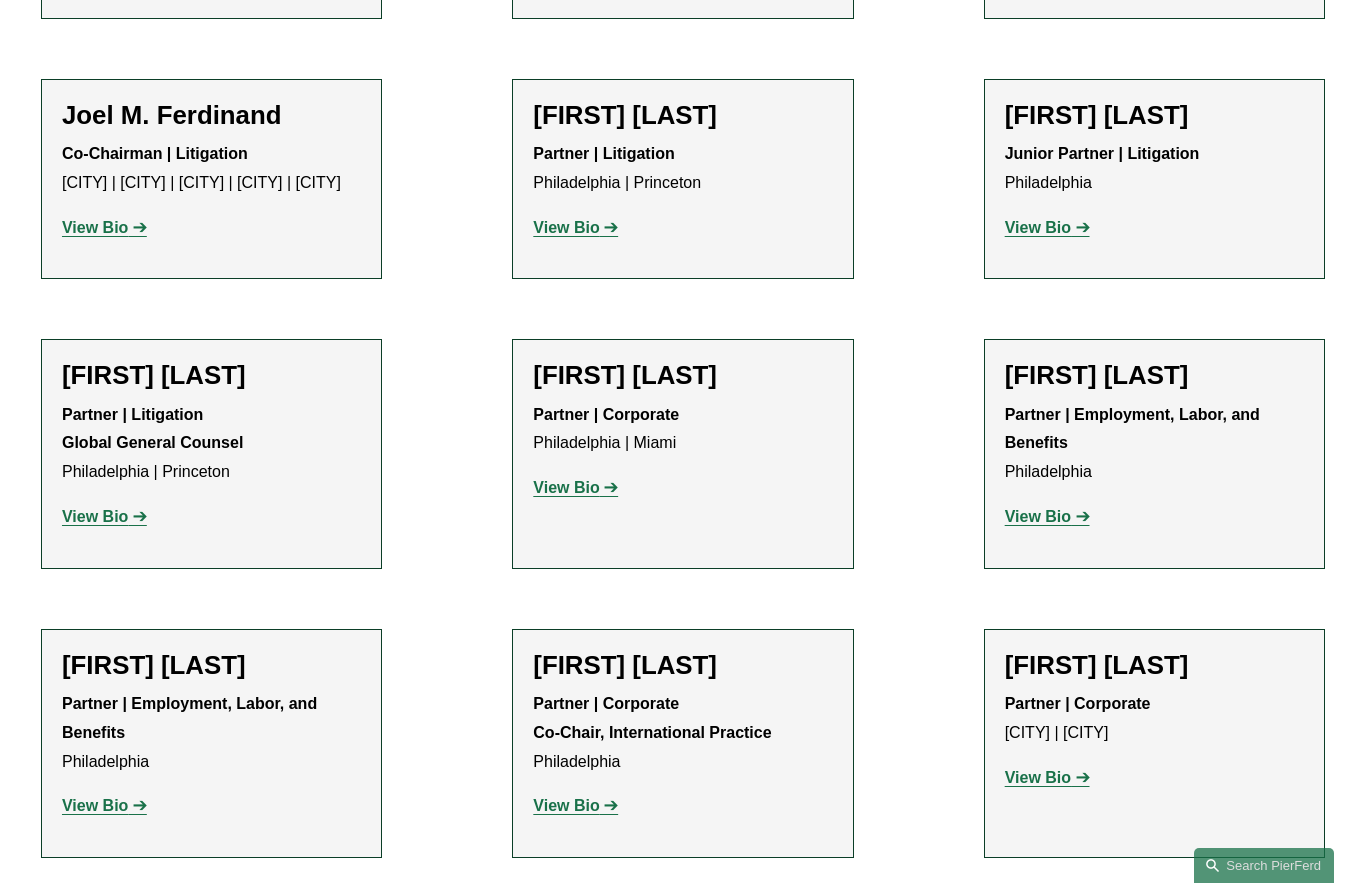 scroll, scrollTop: 1596, scrollLeft: 0, axis: vertical 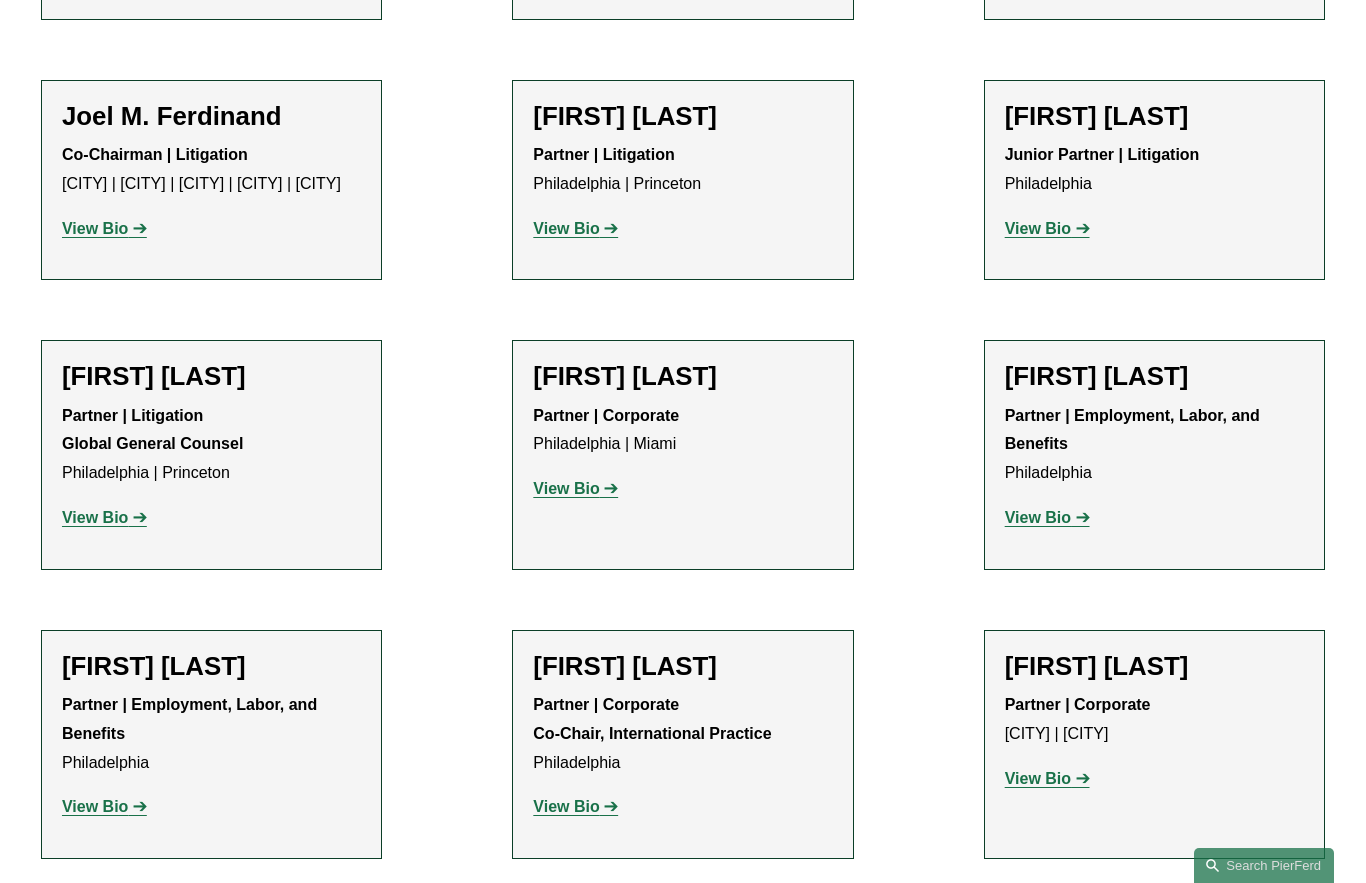 click on "View Bio" 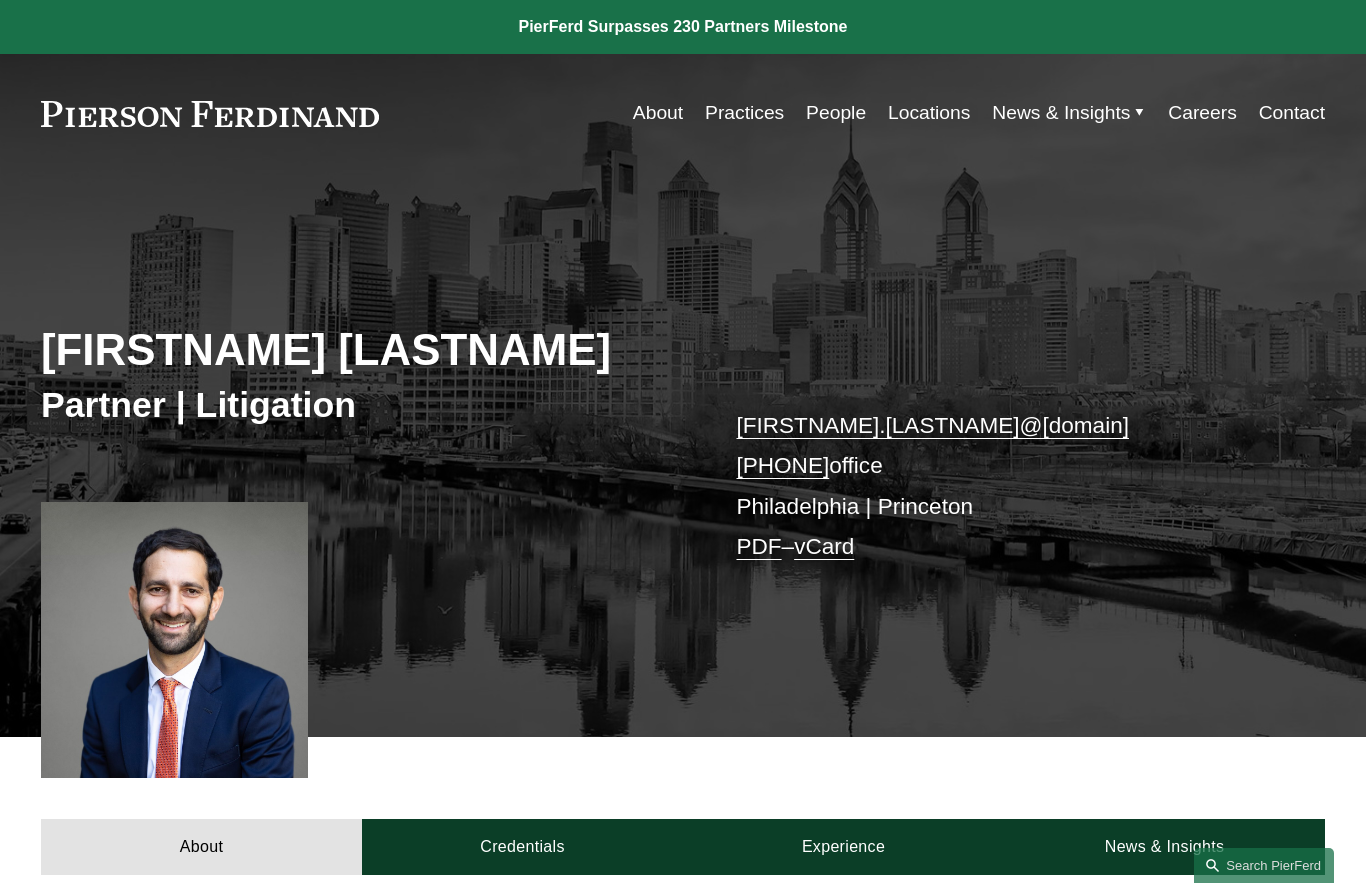 scroll, scrollTop: 0, scrollLeft: 0, axis: both 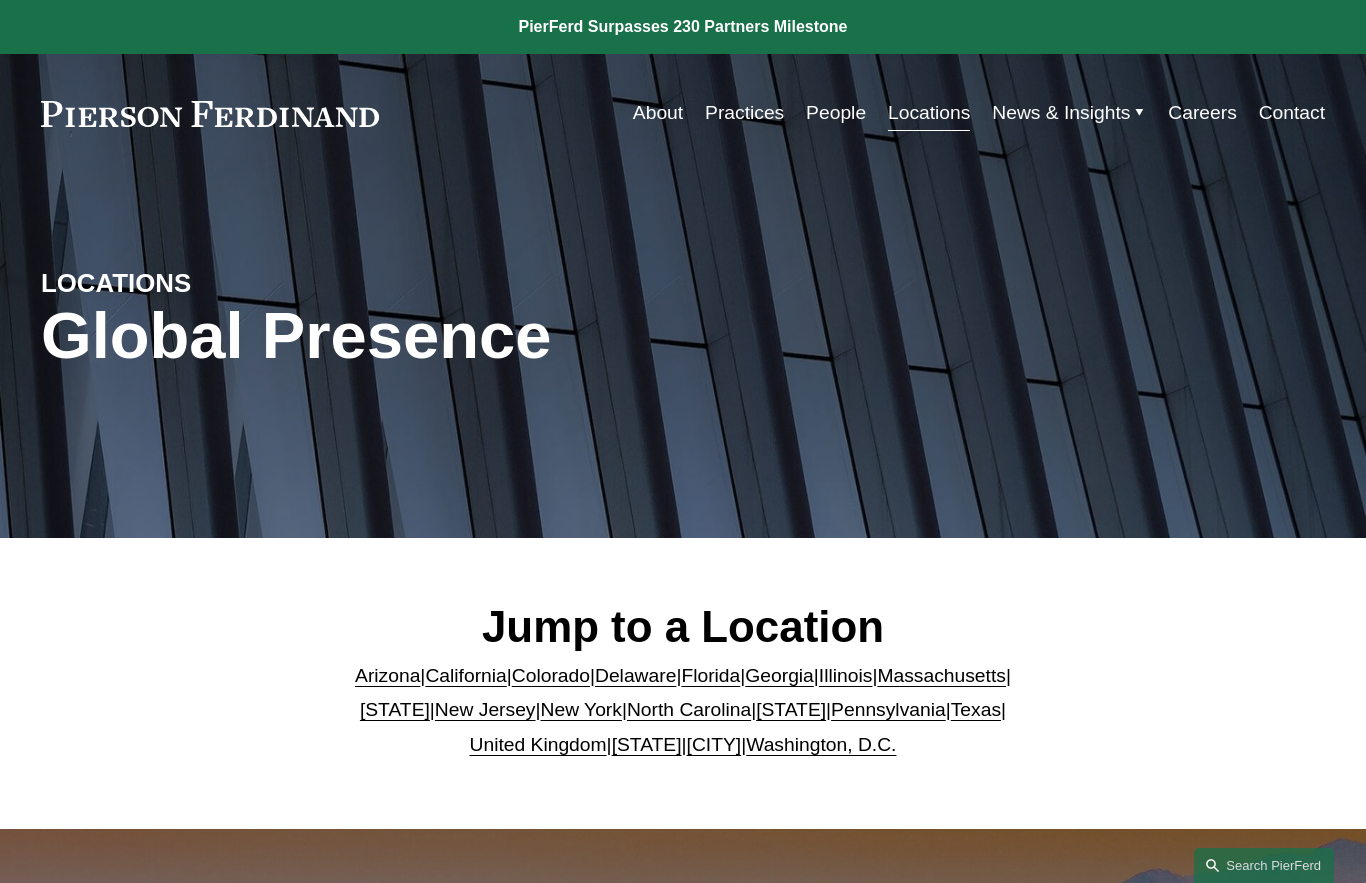 click on "New Jersey" at bounding box center [485, 709] 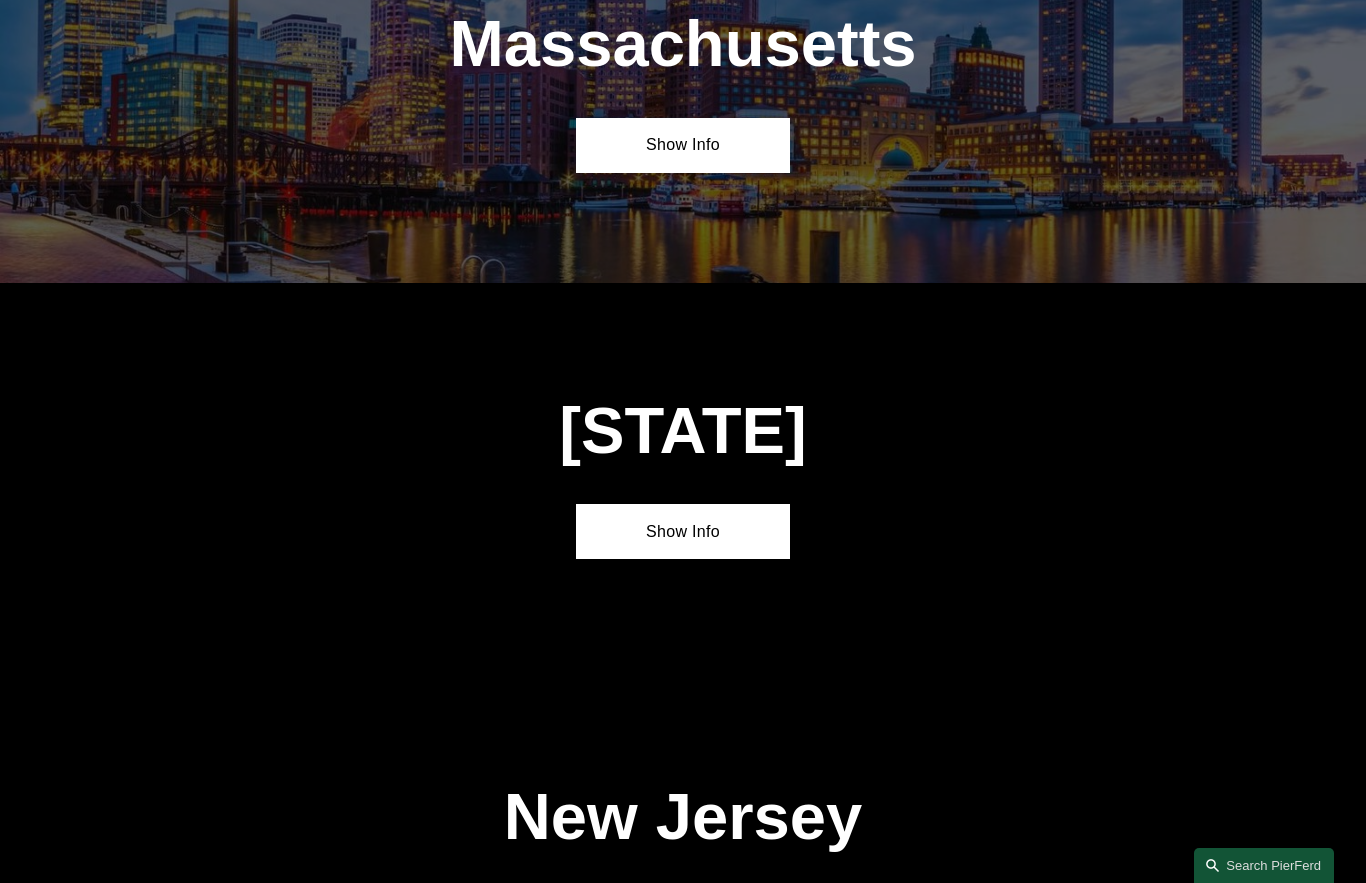 scroll, scrollTop: 4336, scrollLeft: 0, axis: vertical 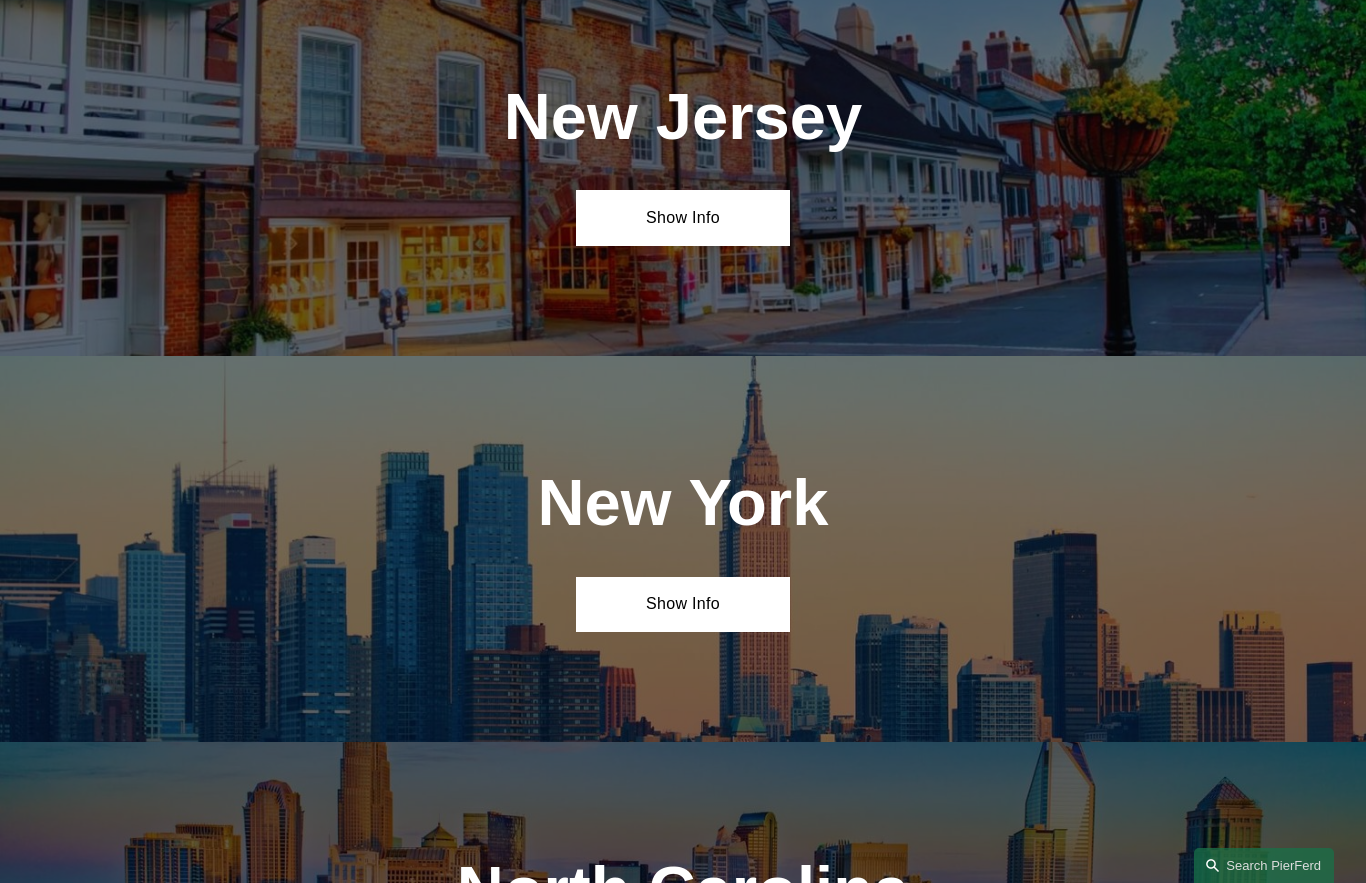 click on "Show Info" at bounding box center [683, 217] 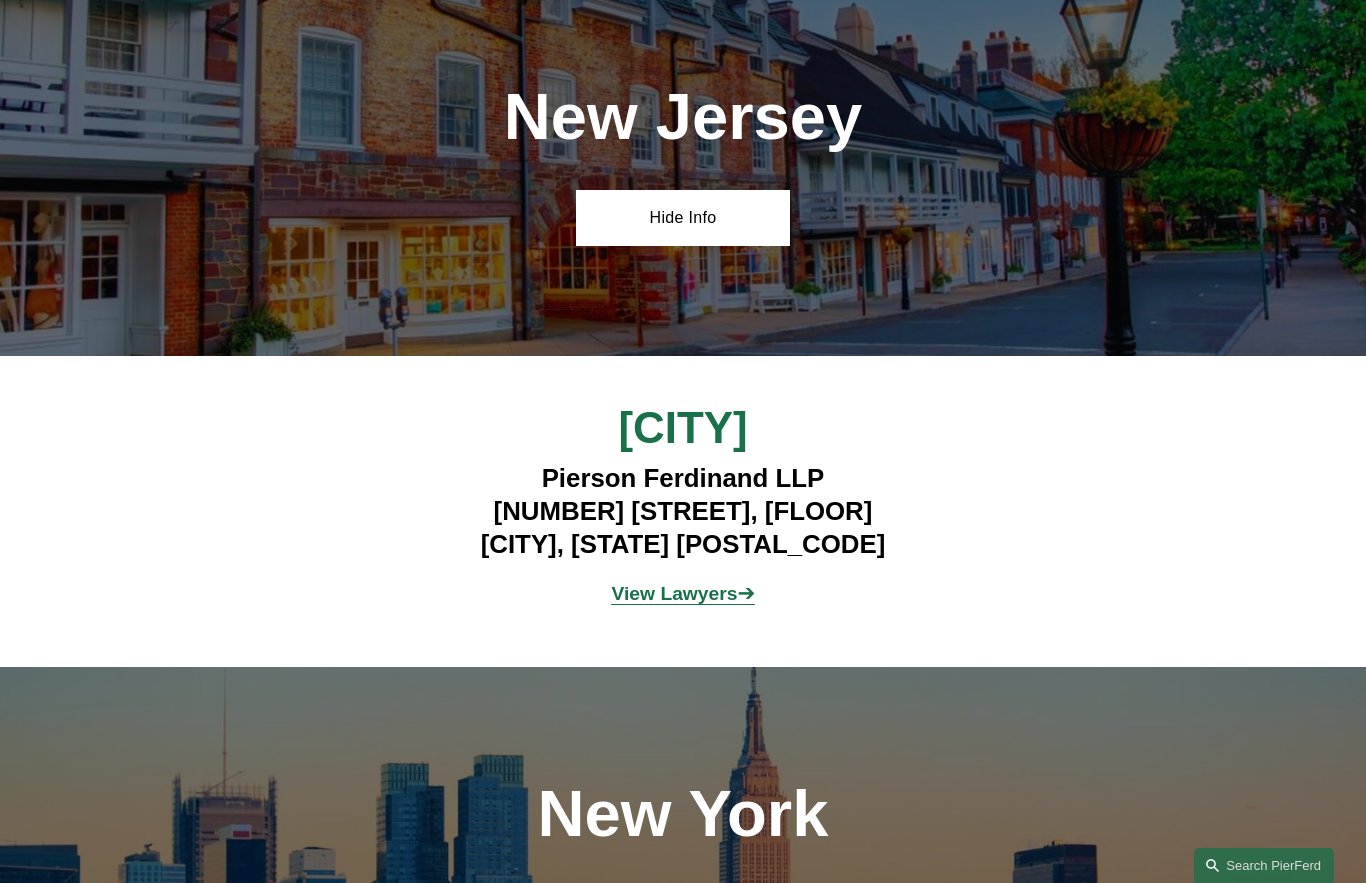 click on "View Lawyers  ➔" at bounding box center (682, 593) 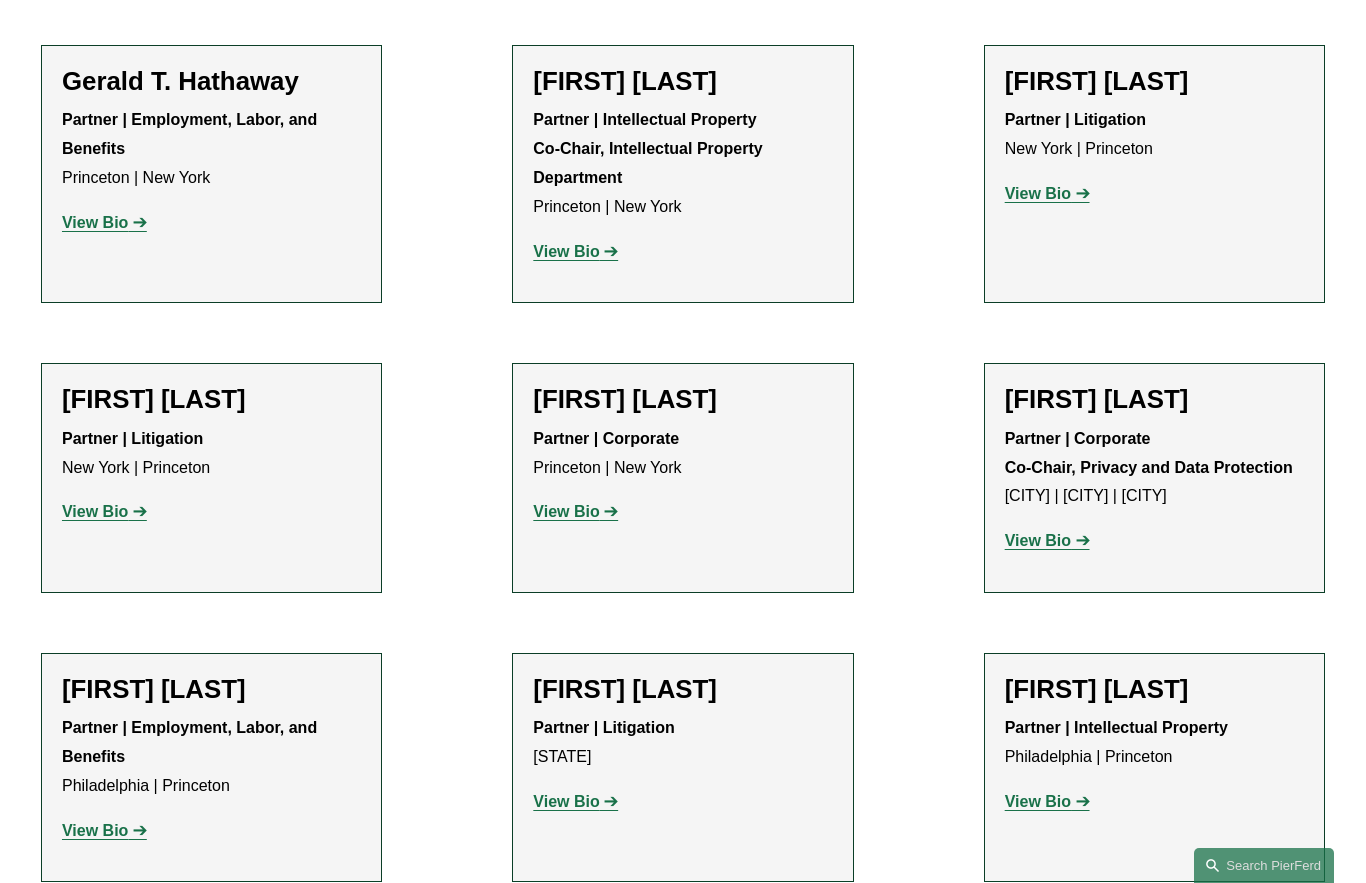 scroll, scrollTop: 1340, scrollLeft: 0, axis: vertical 